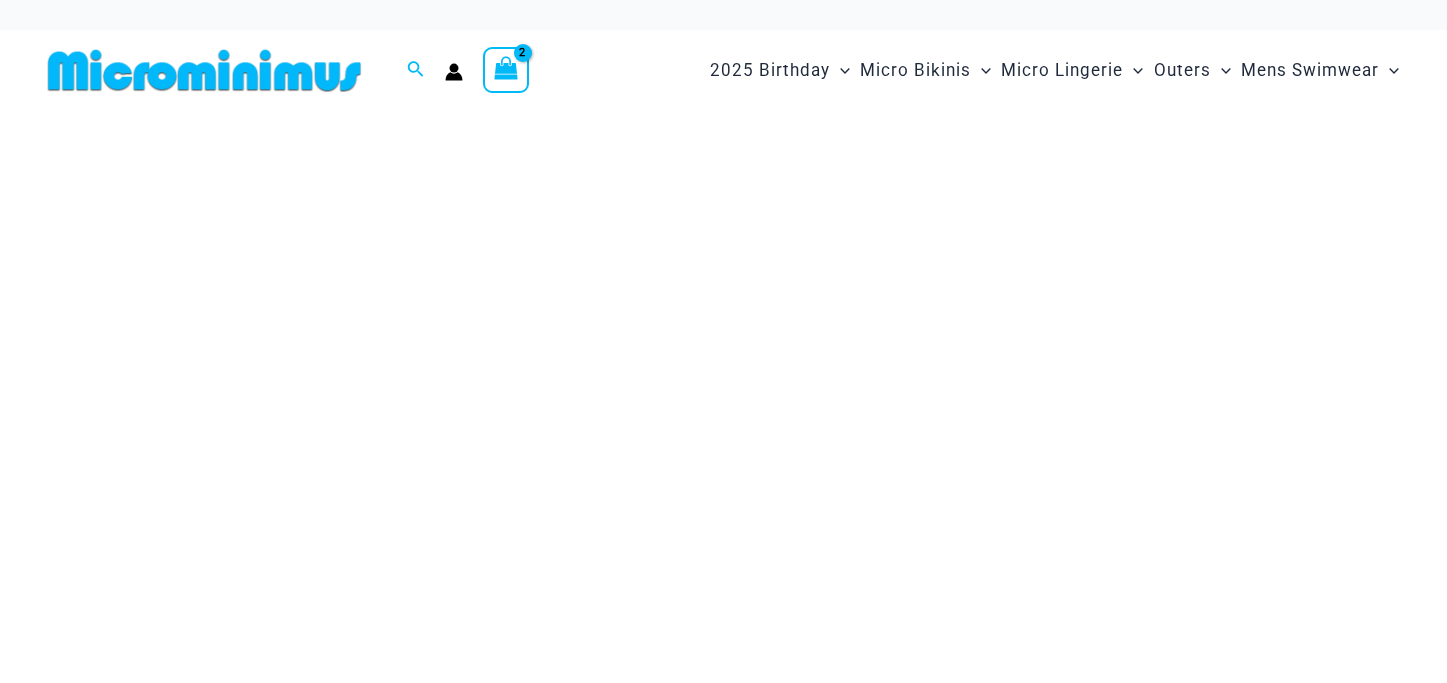 scroll, scrollTop: 0, scrollLeft: 0, axis: both 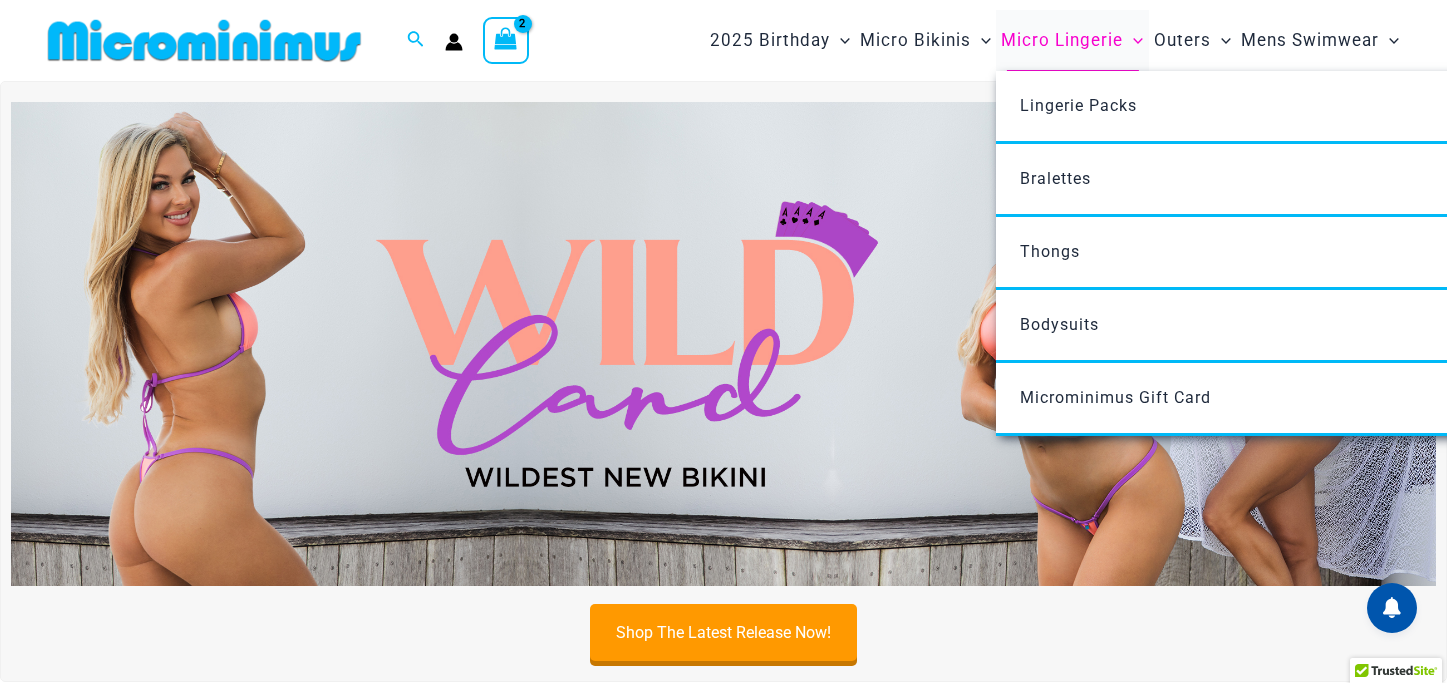 type on "**********" 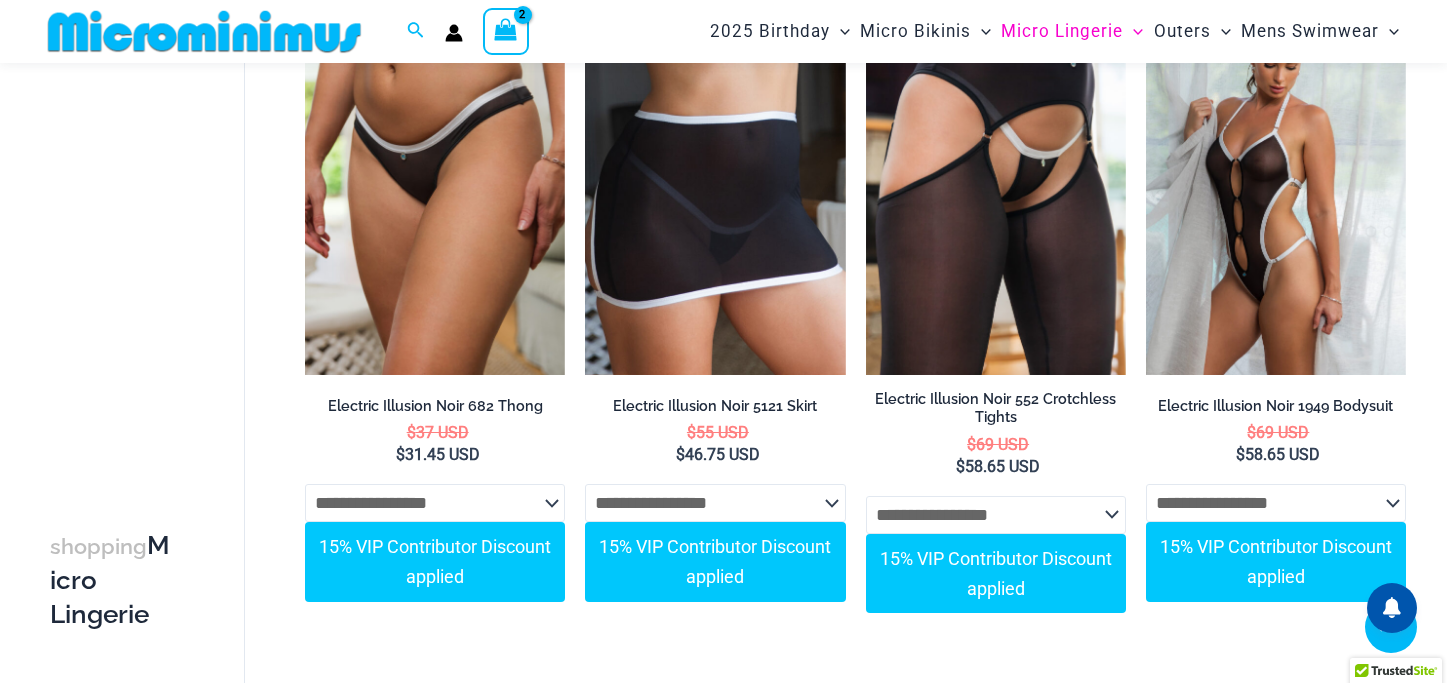 scroll, scrollTop: 3155, scrollLeft: 0, axis: vertical 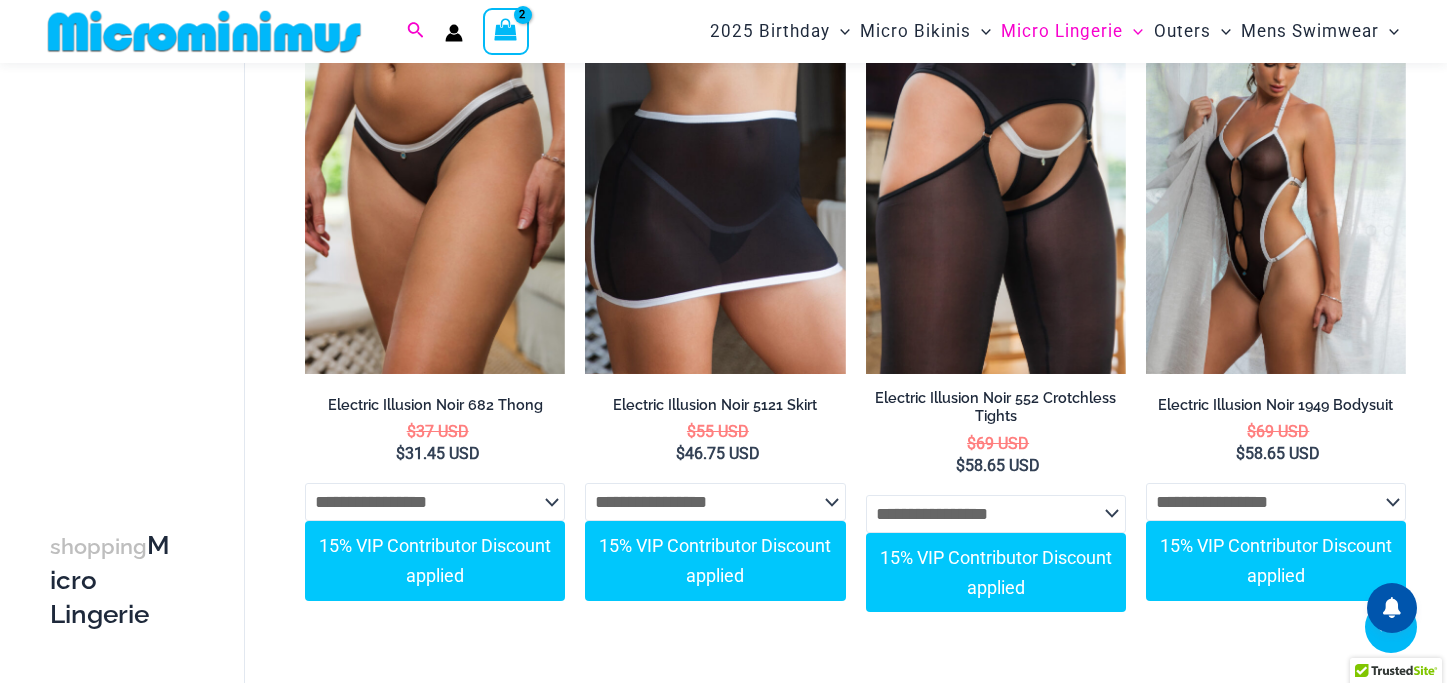 type on "**********" 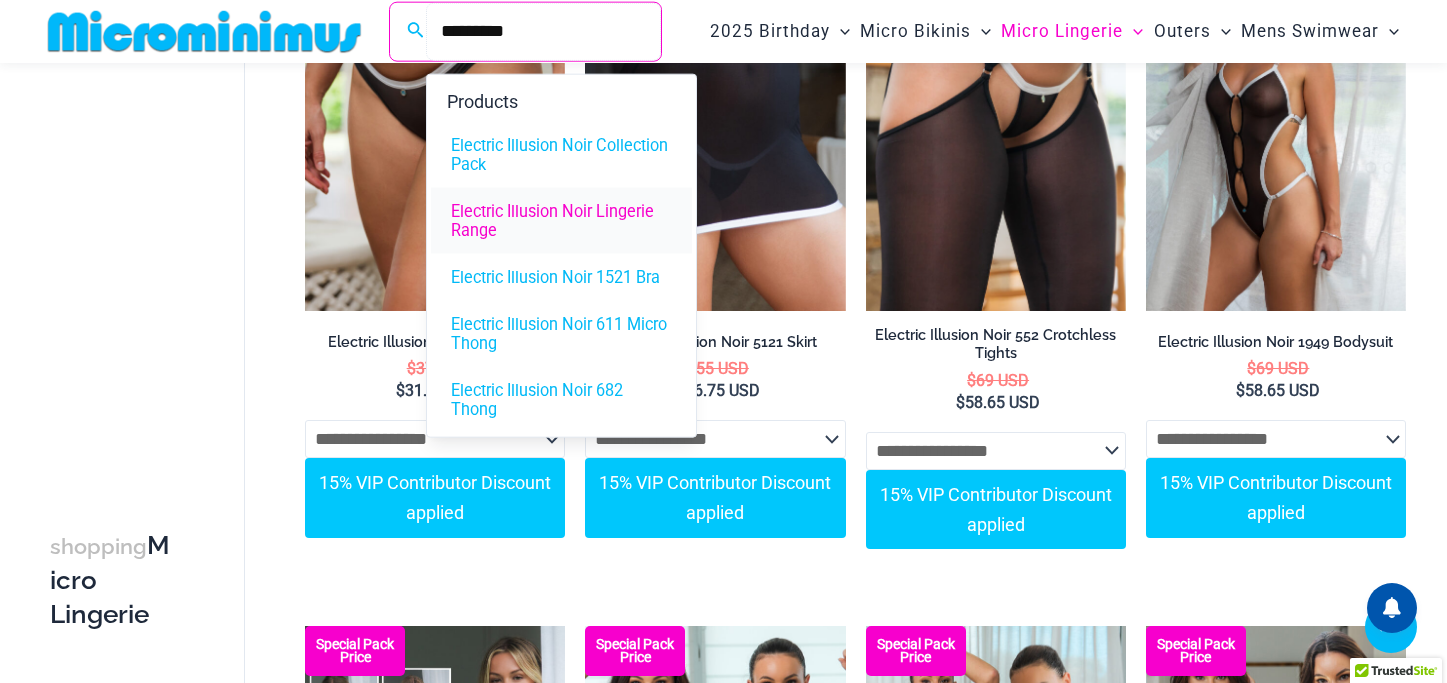 scroll, scrollTop: 3210, scrollLeft: 0, axis: vertical 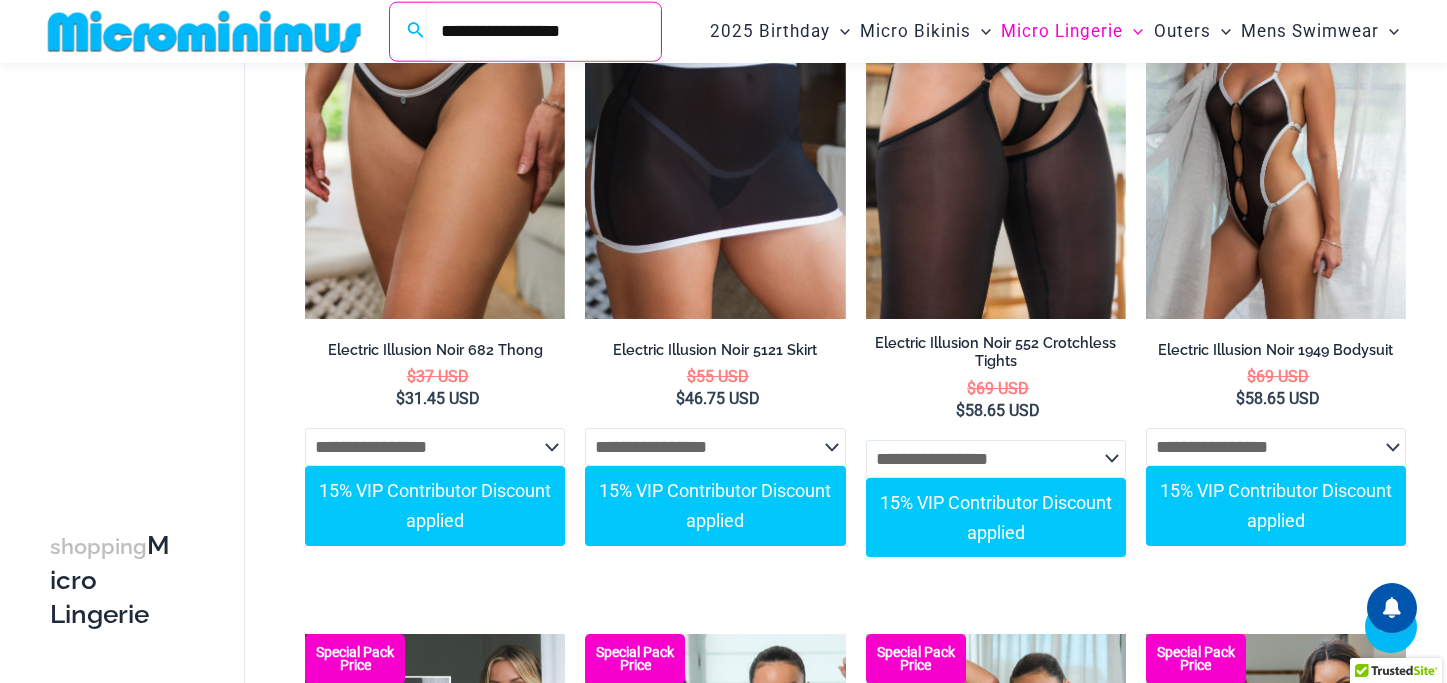 type on "**********" 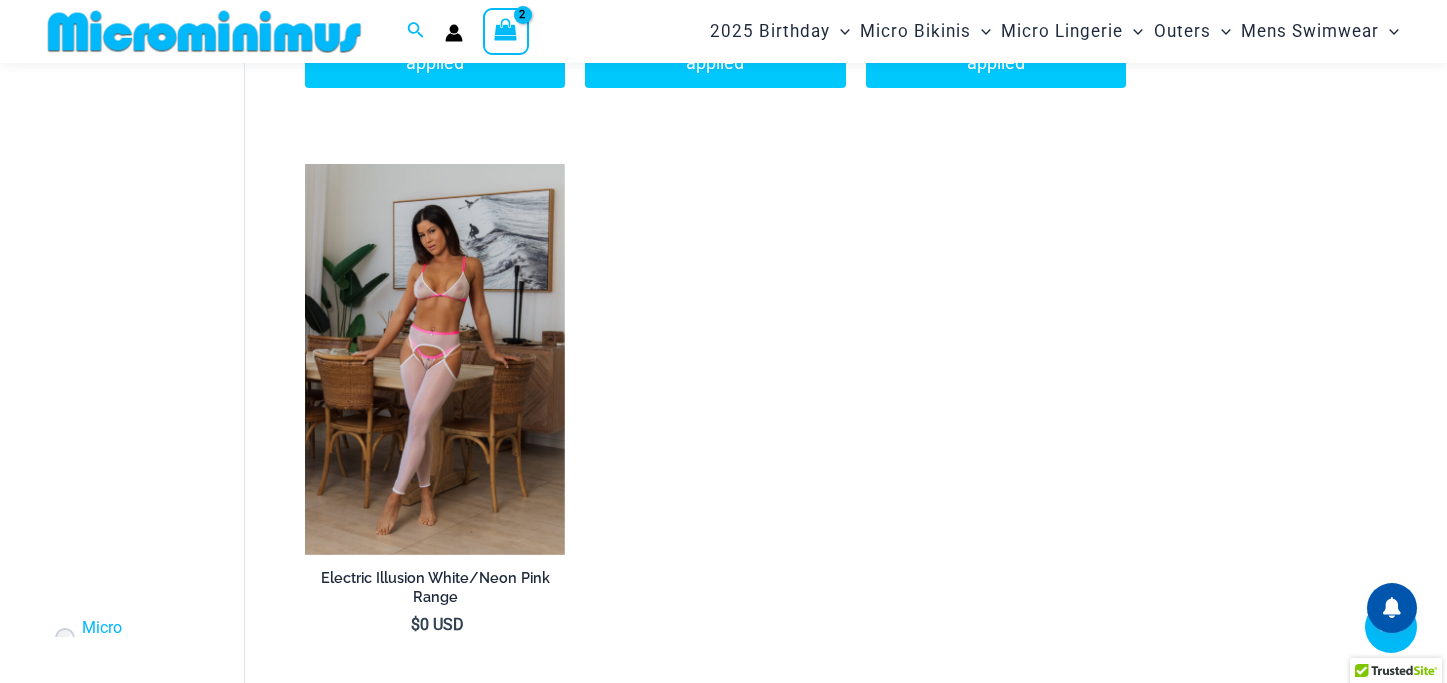 scroll, scrollTop: 2879, scrollLeft: 0, axis: vertical 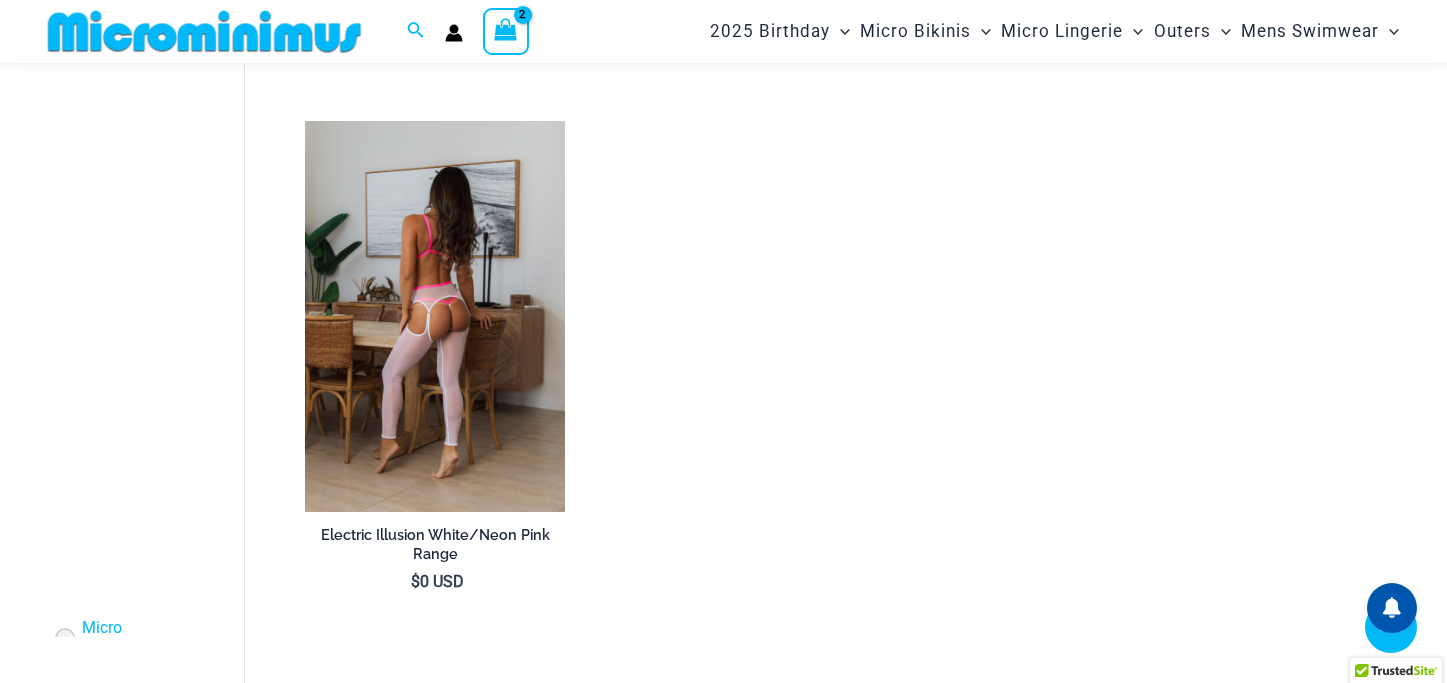 type on "**********" 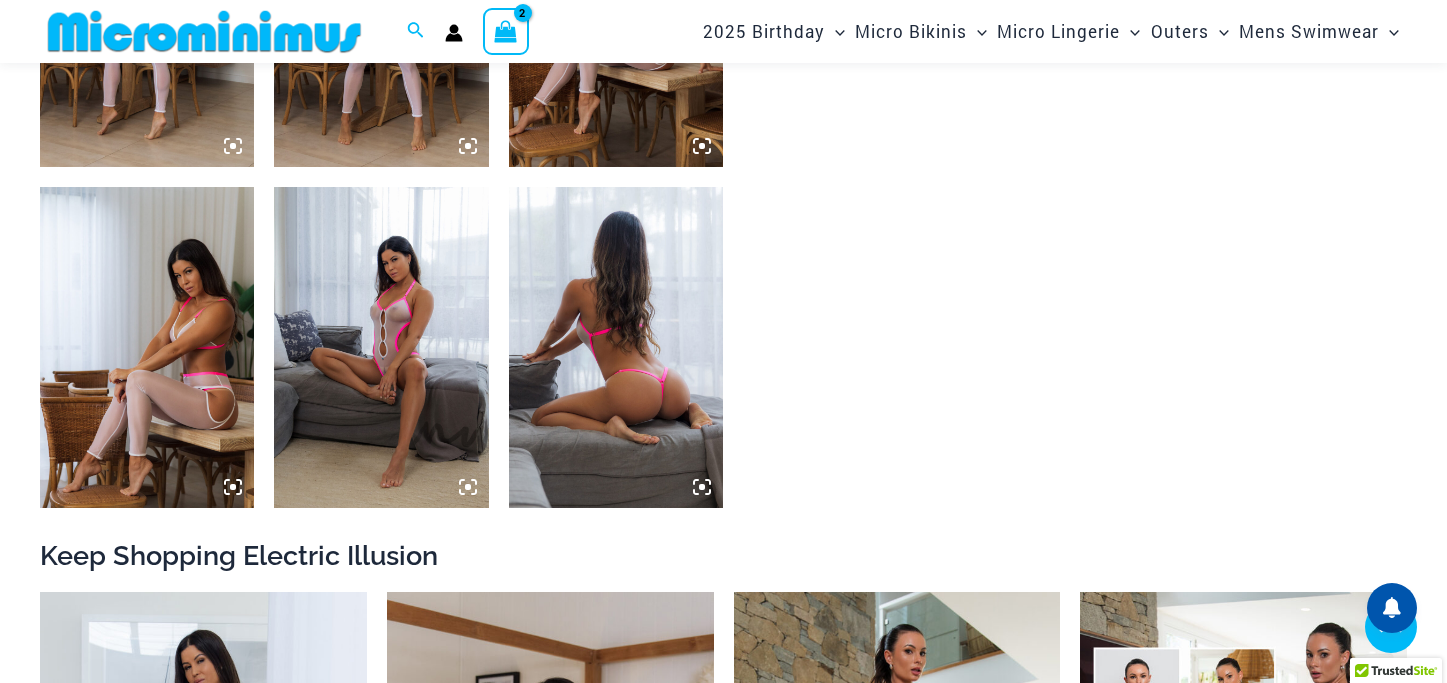 scroll, scrollTop: 1357, scrollLeft: 0, axis: vertical 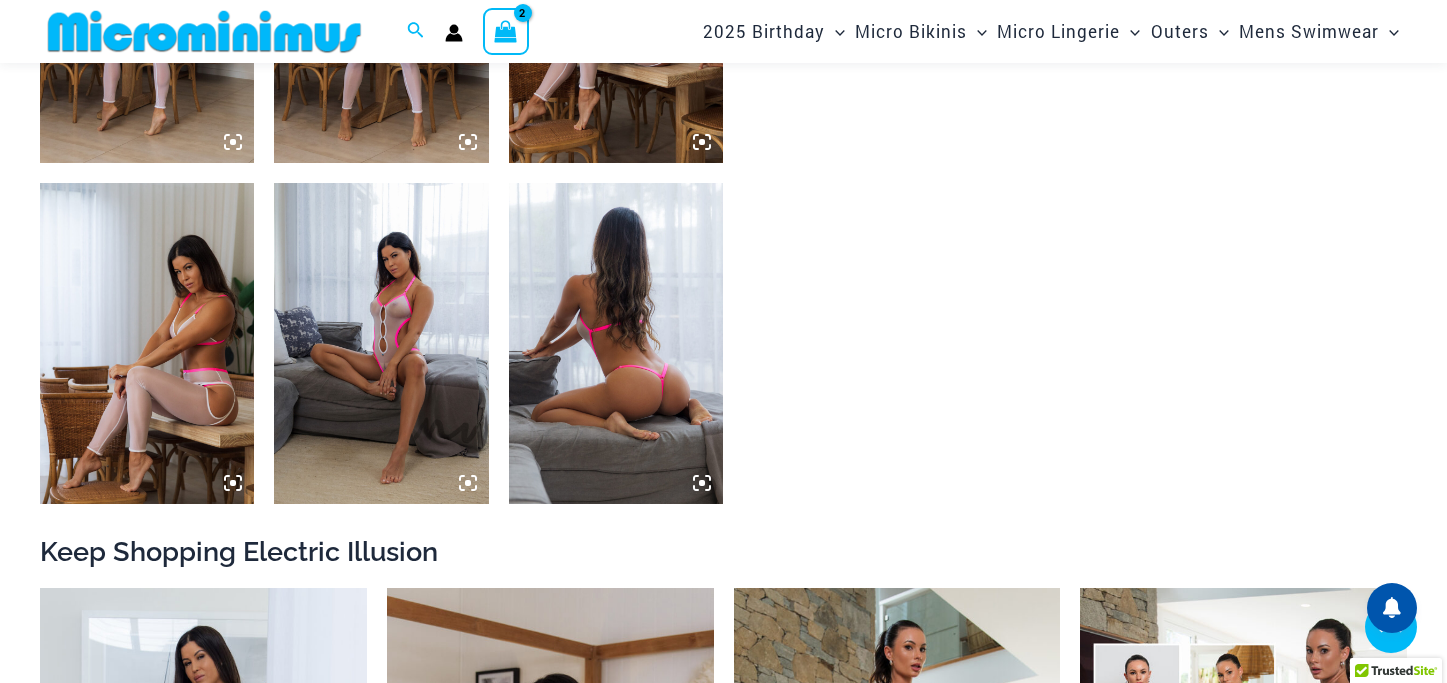type on "**********" 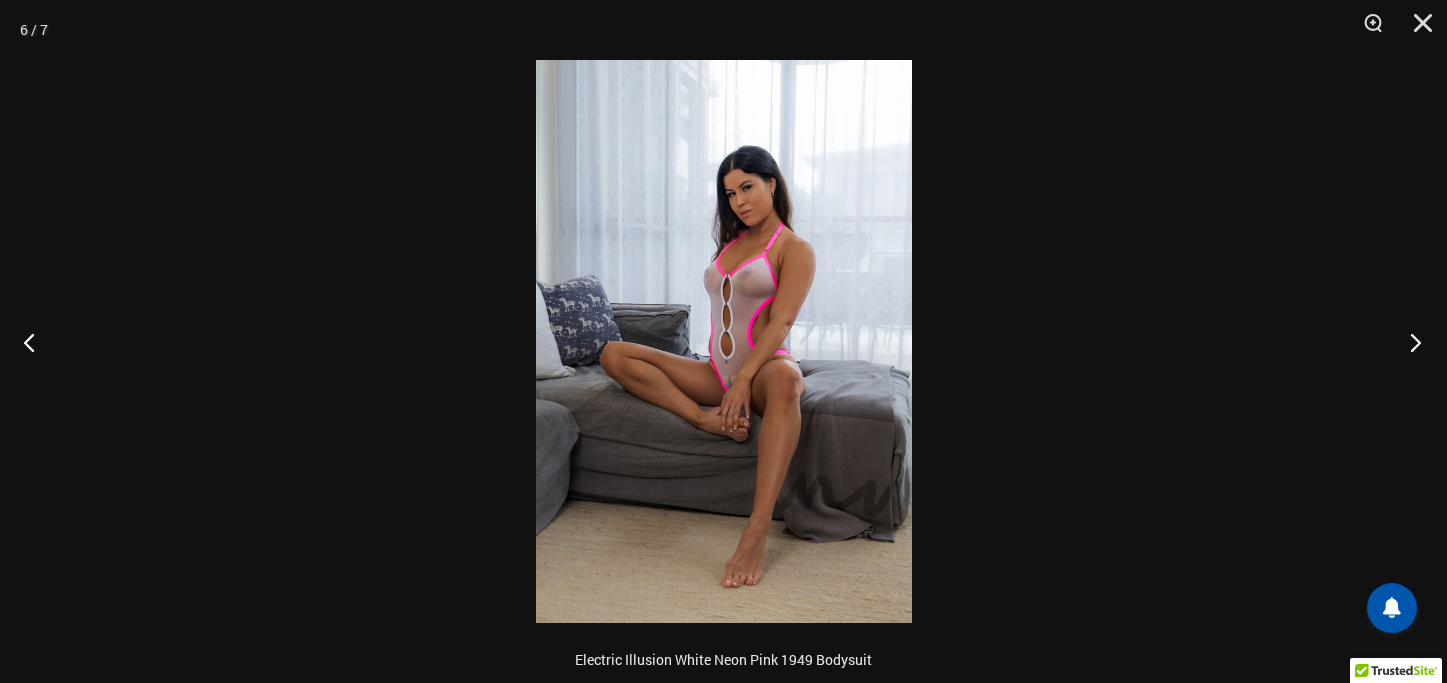 click at bounding box center (1409, 342) 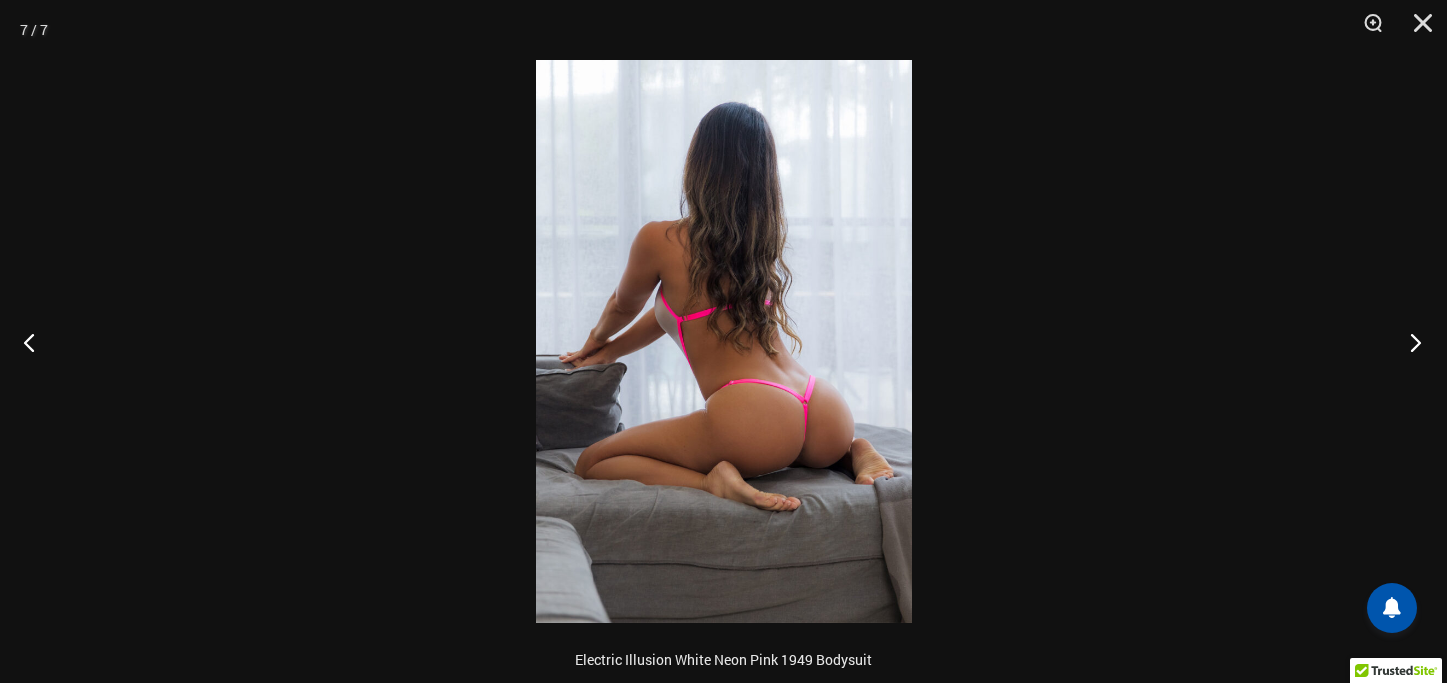 click at bounding box center (1409, 342) 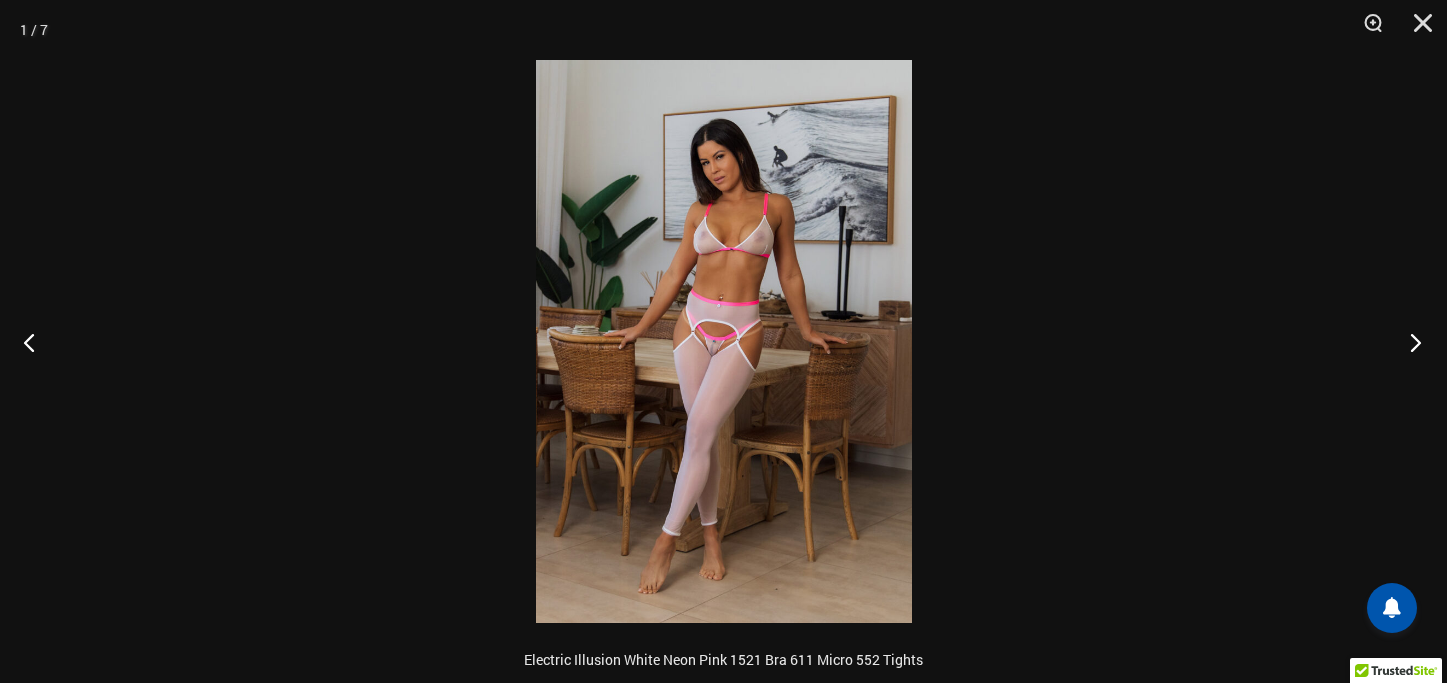 click at bounding box center (1409, 342) 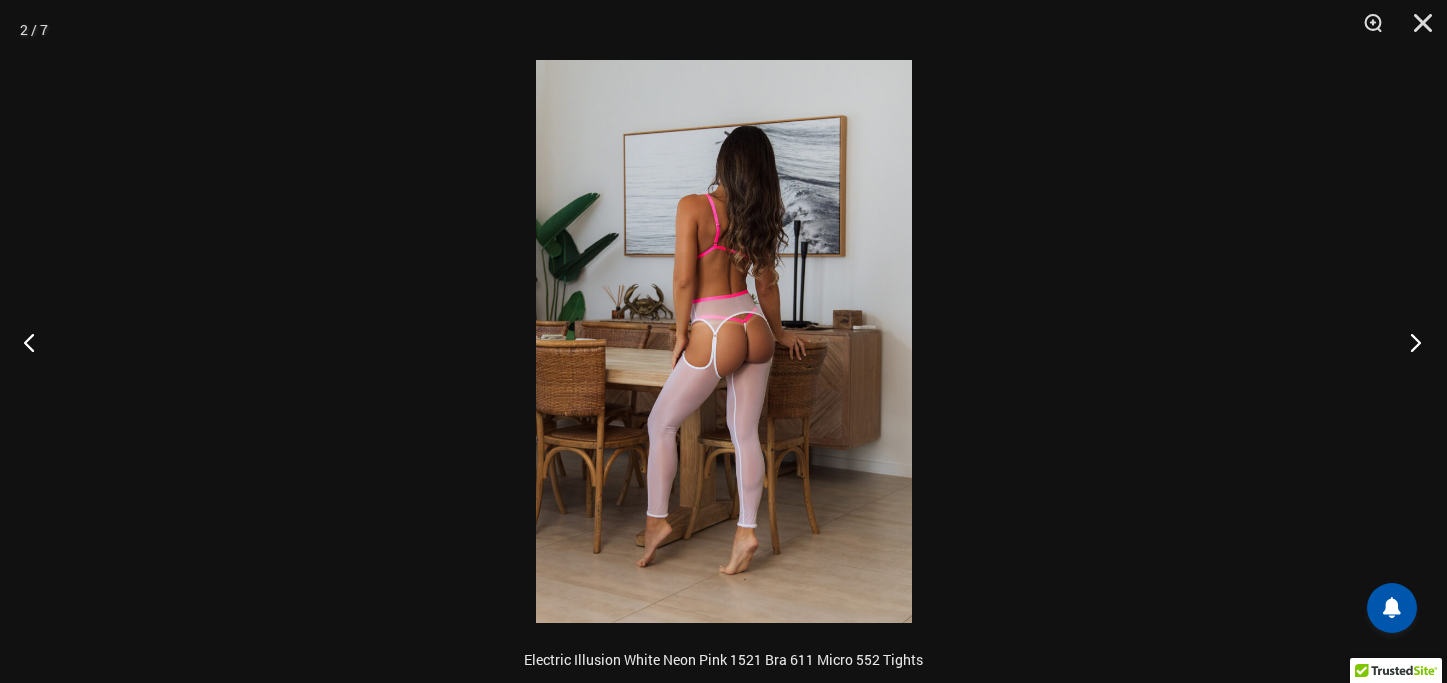 click at bounding box center [1409, 342] 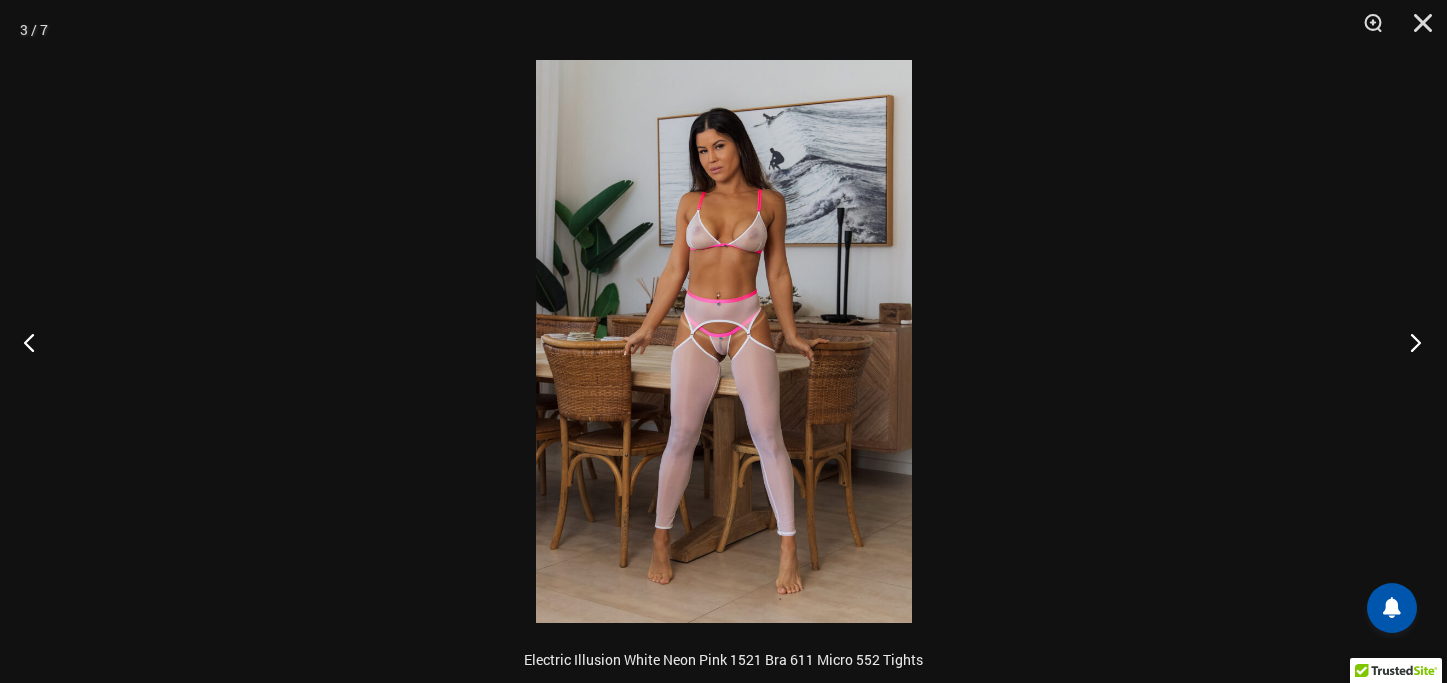 click at bounding box center [1409, 342] 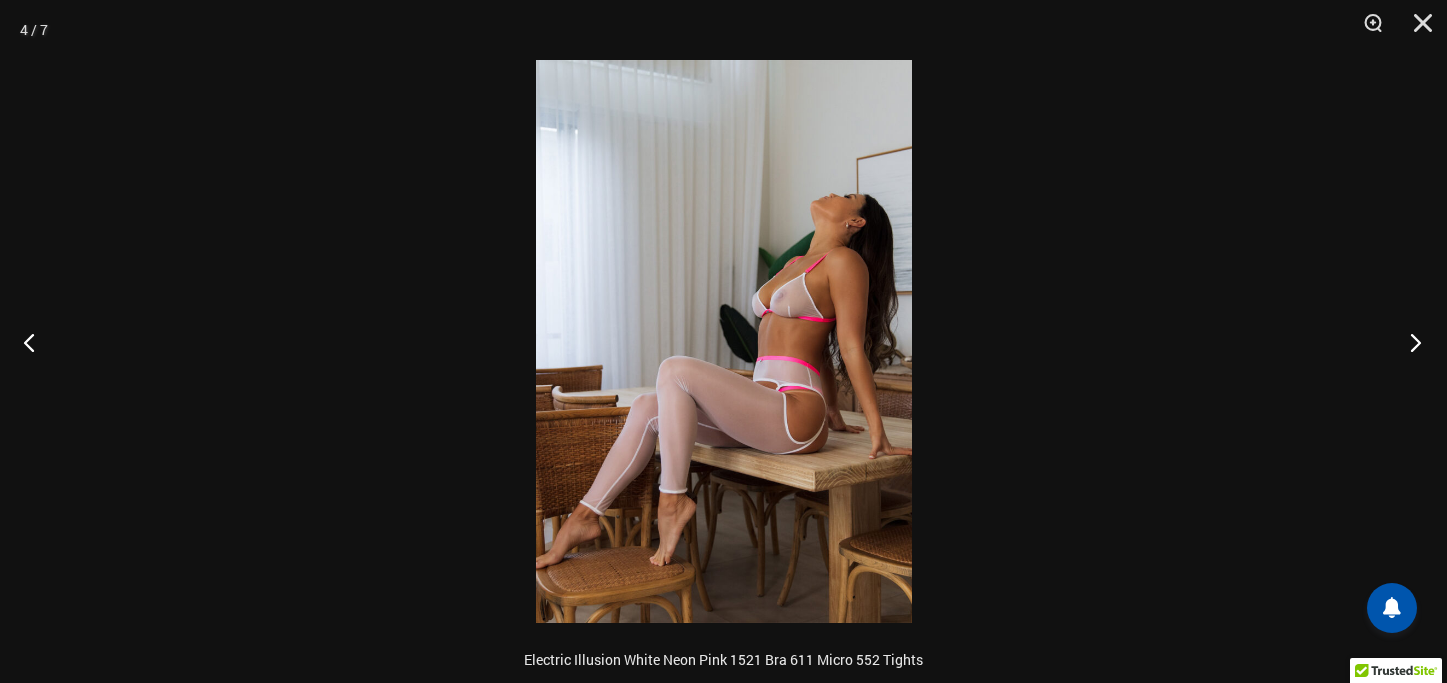 click at bounding box center (1409, 342) 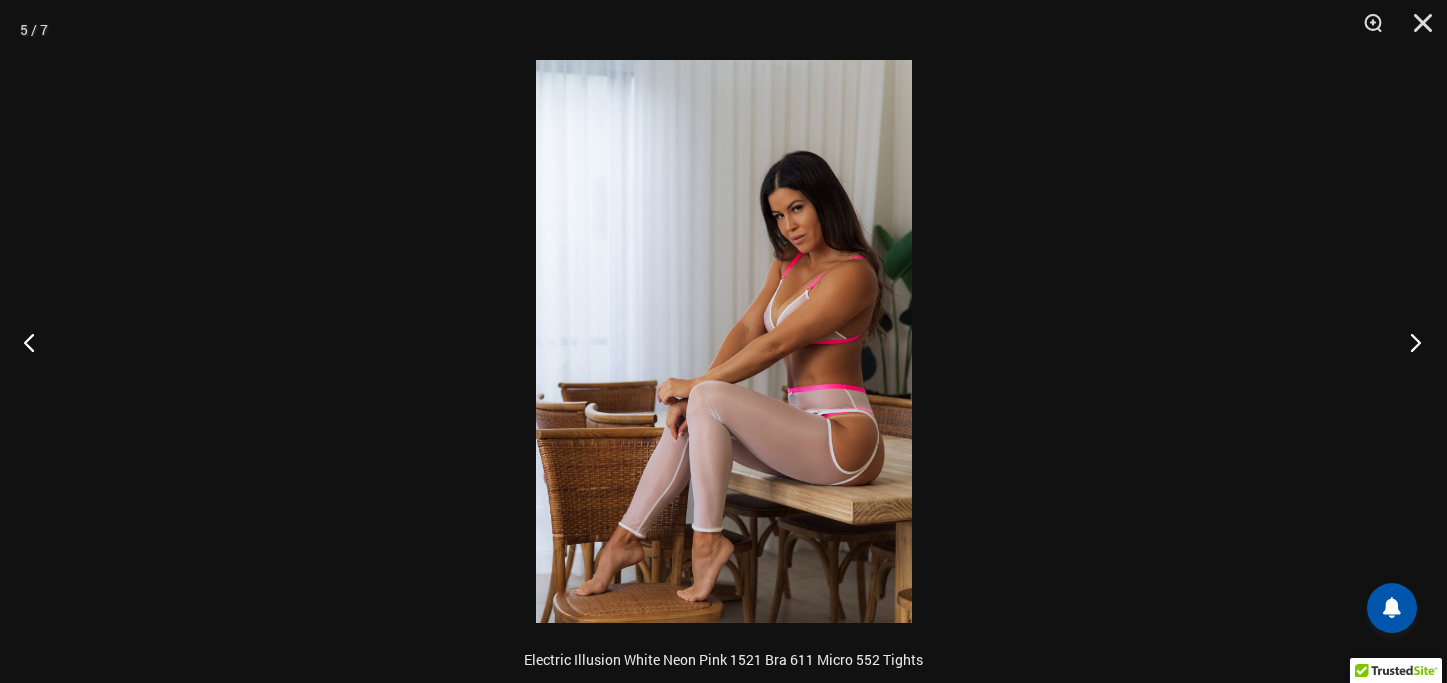 click at bounding box center (1409, 342) 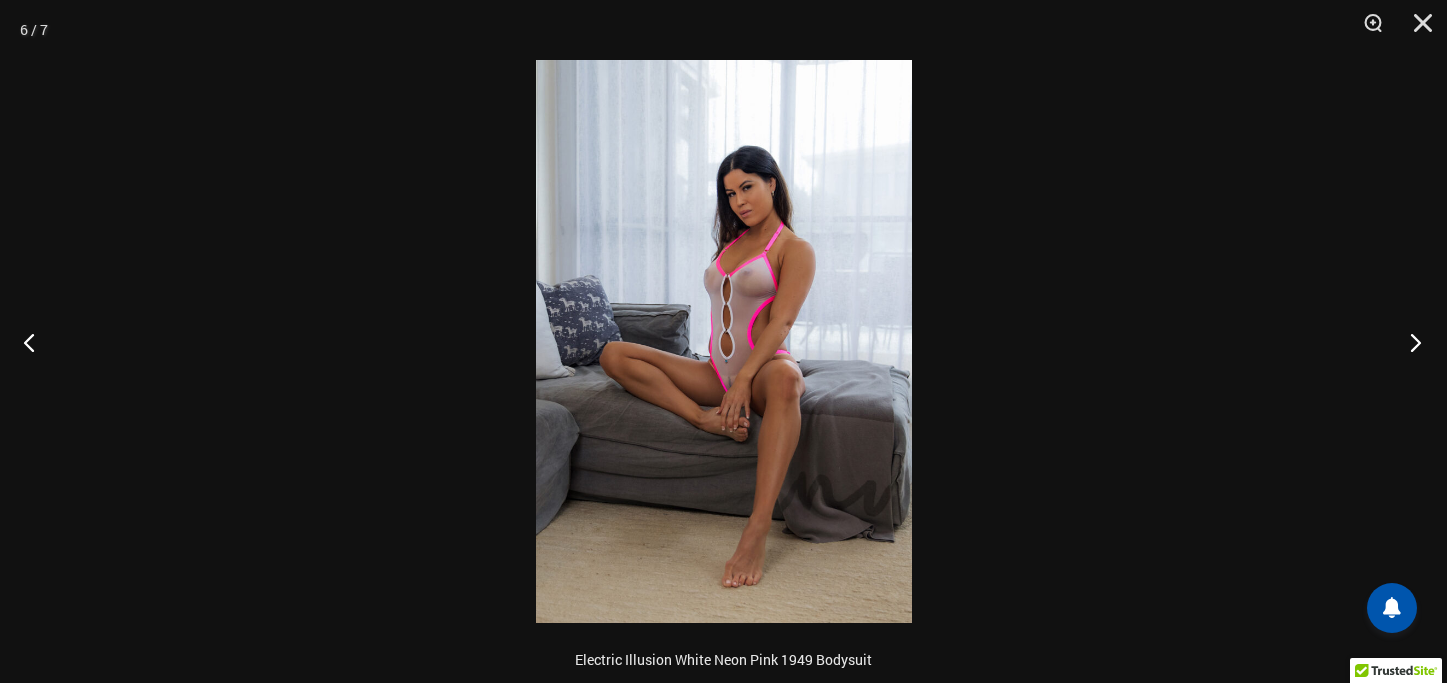 click at bounding box center [1409, 342] 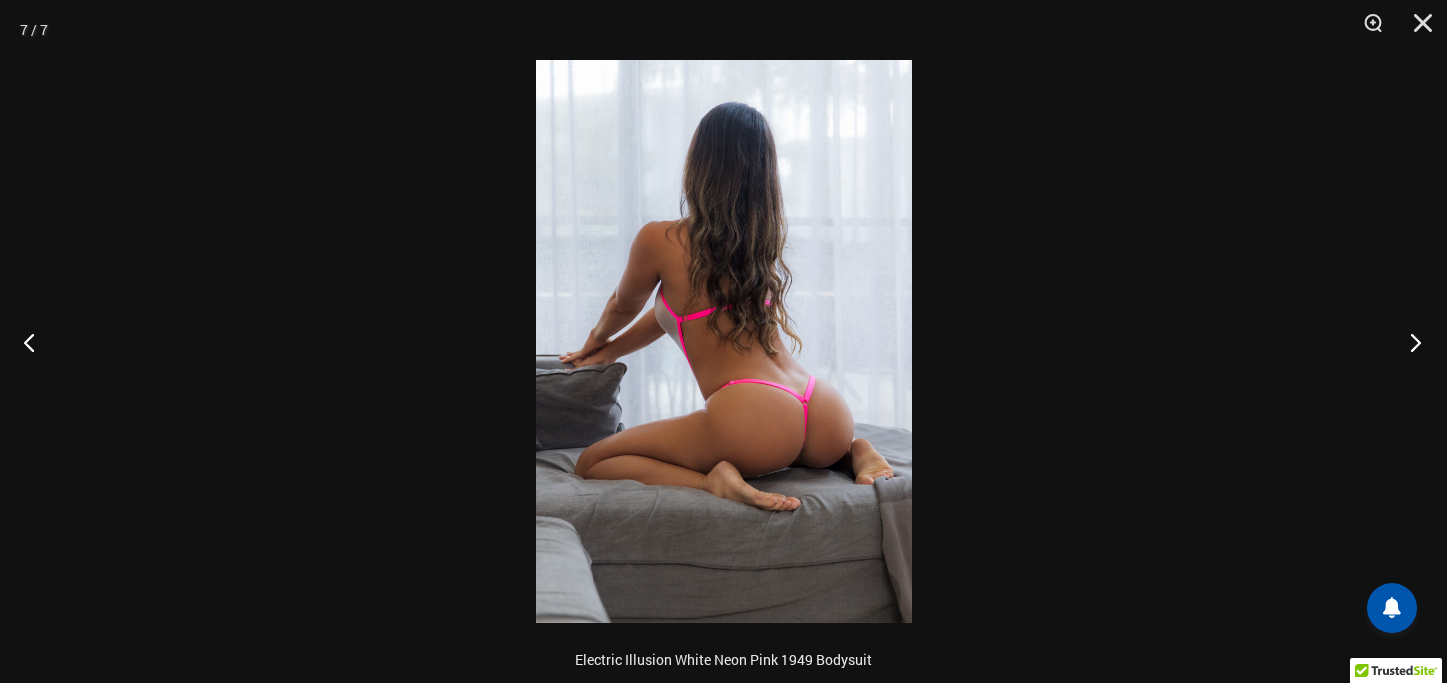 click at bounding box center [1409, 342] 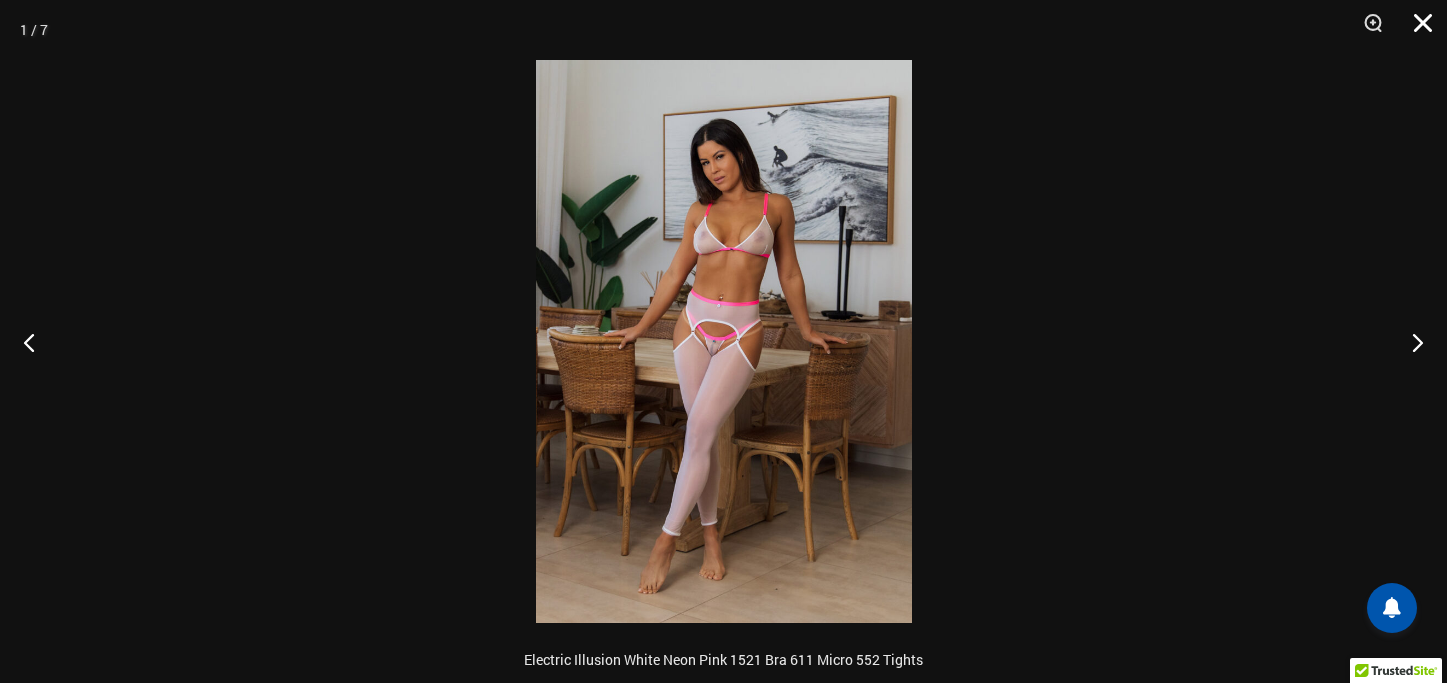 click at bounding box center (1416, 30) 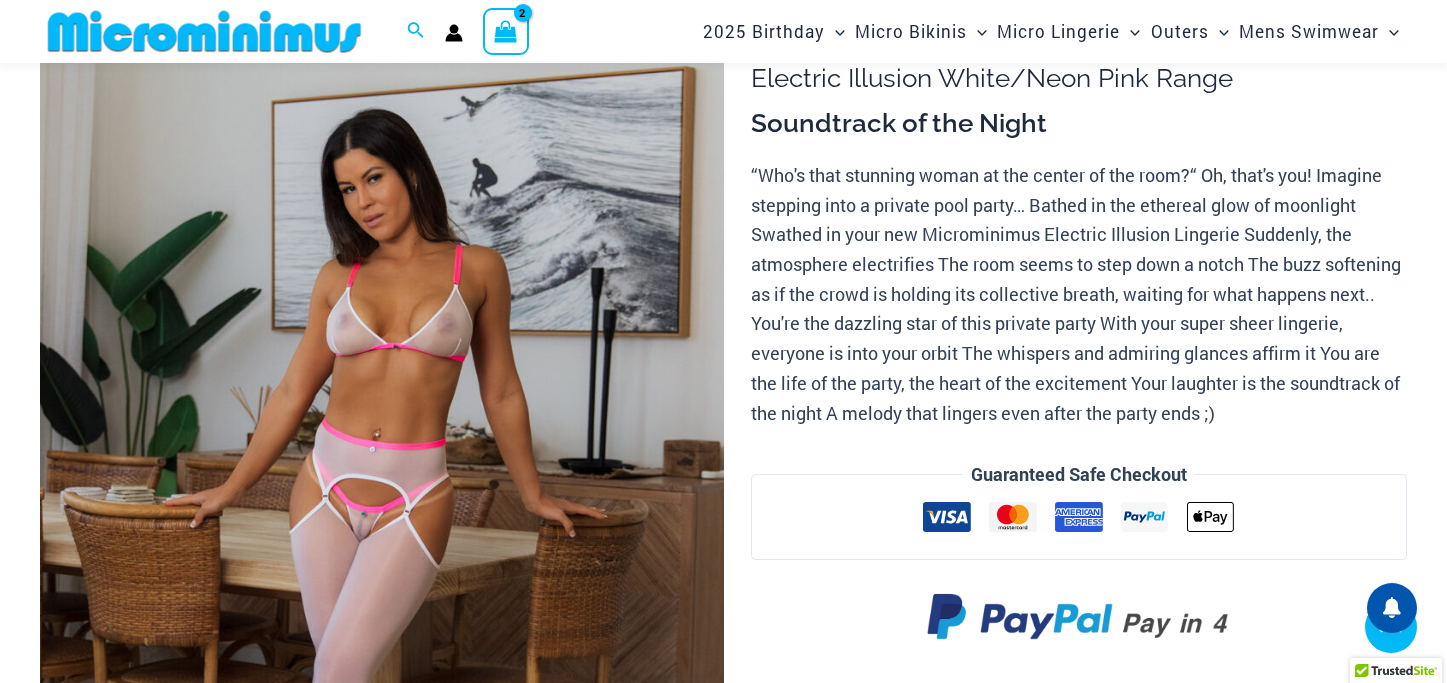 scroll, scrollTop: 0, scrollLeft: 0, axis: both 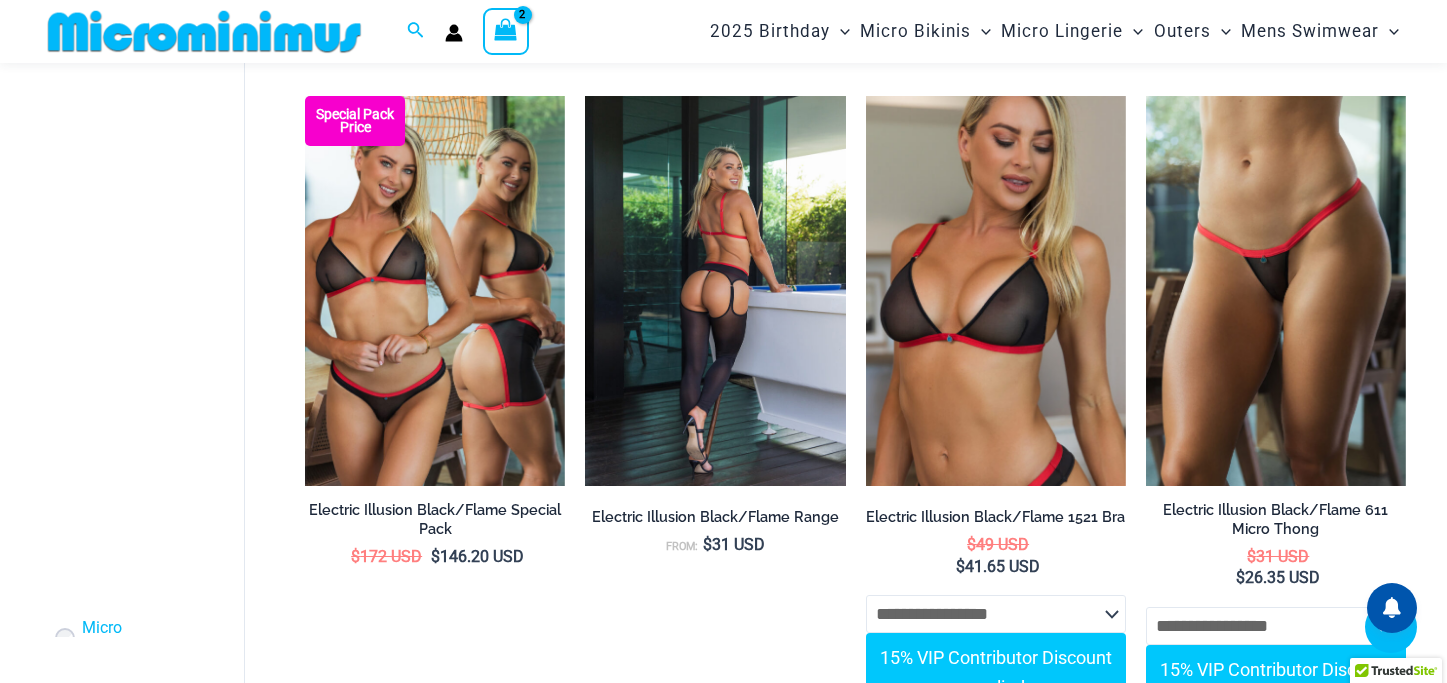 click at bounding box center (715, 291) 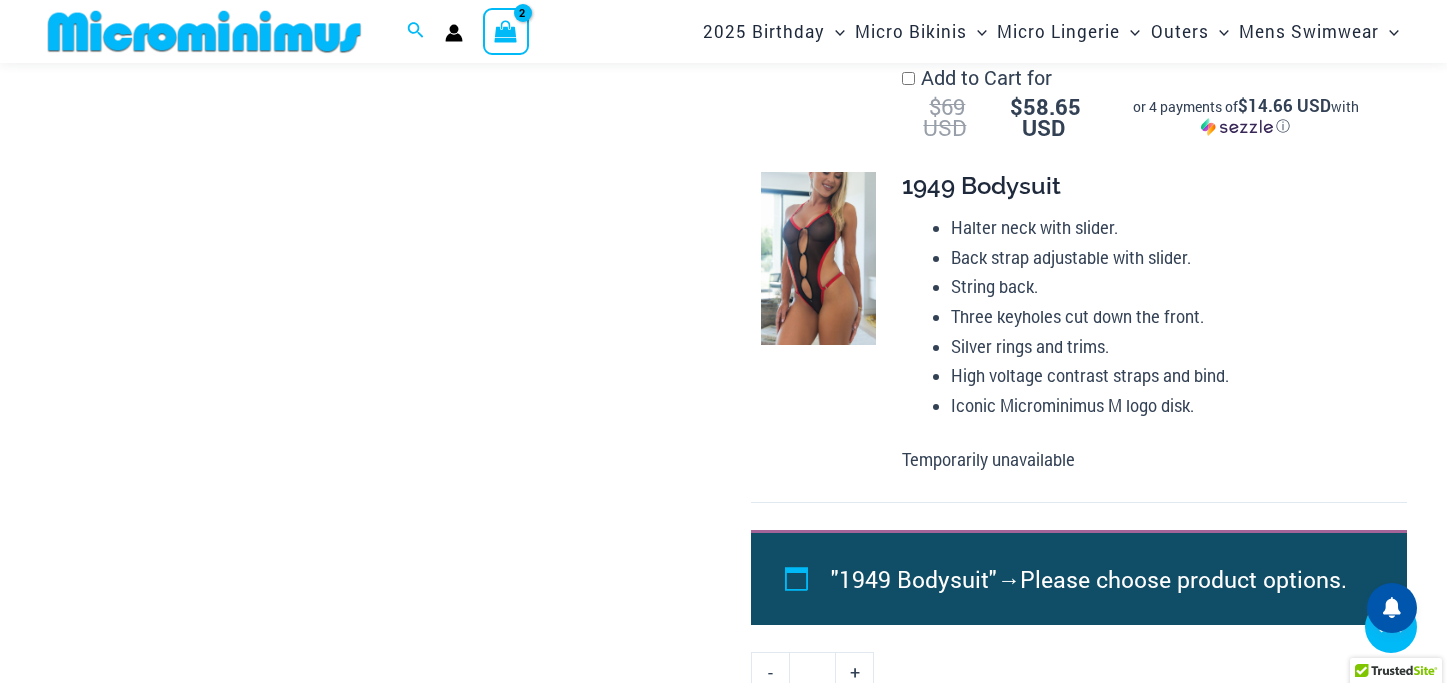 scroll, scrollTop: 2278, scrollLeft: 0, axis: vertical 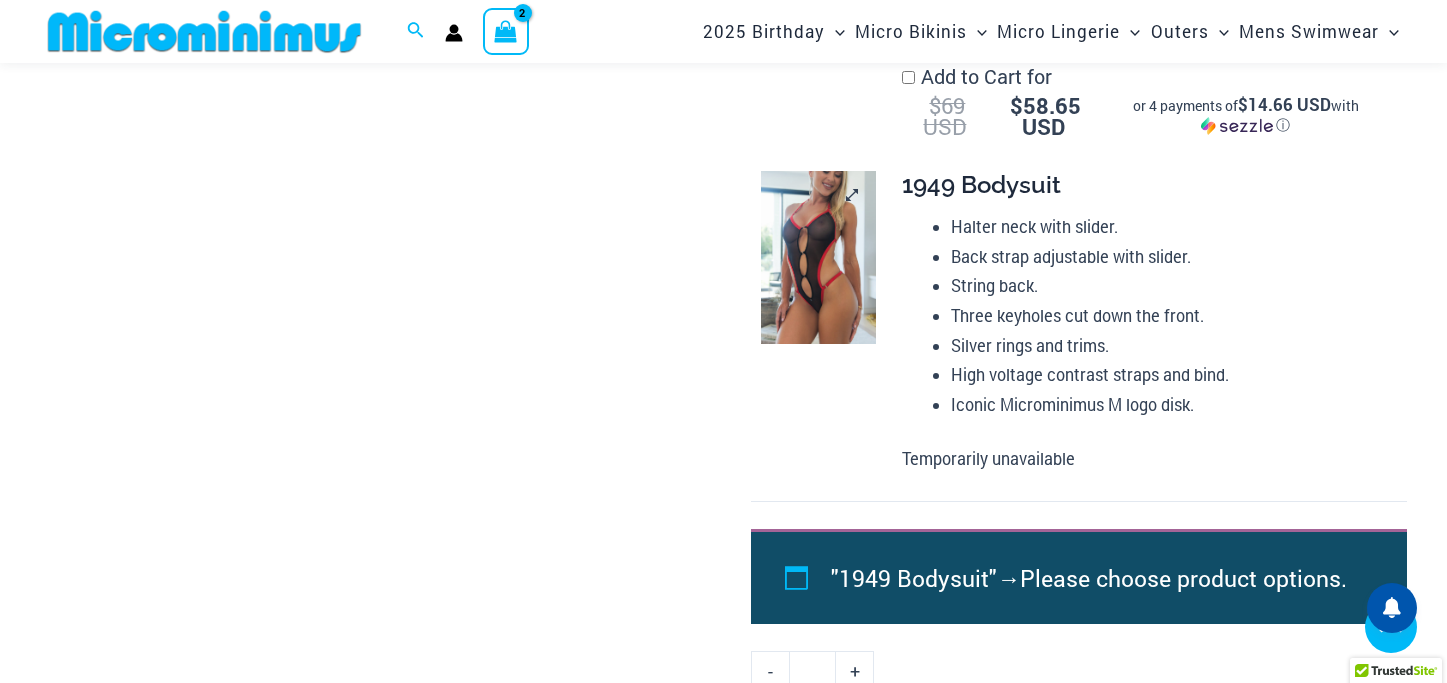 type on "**********" 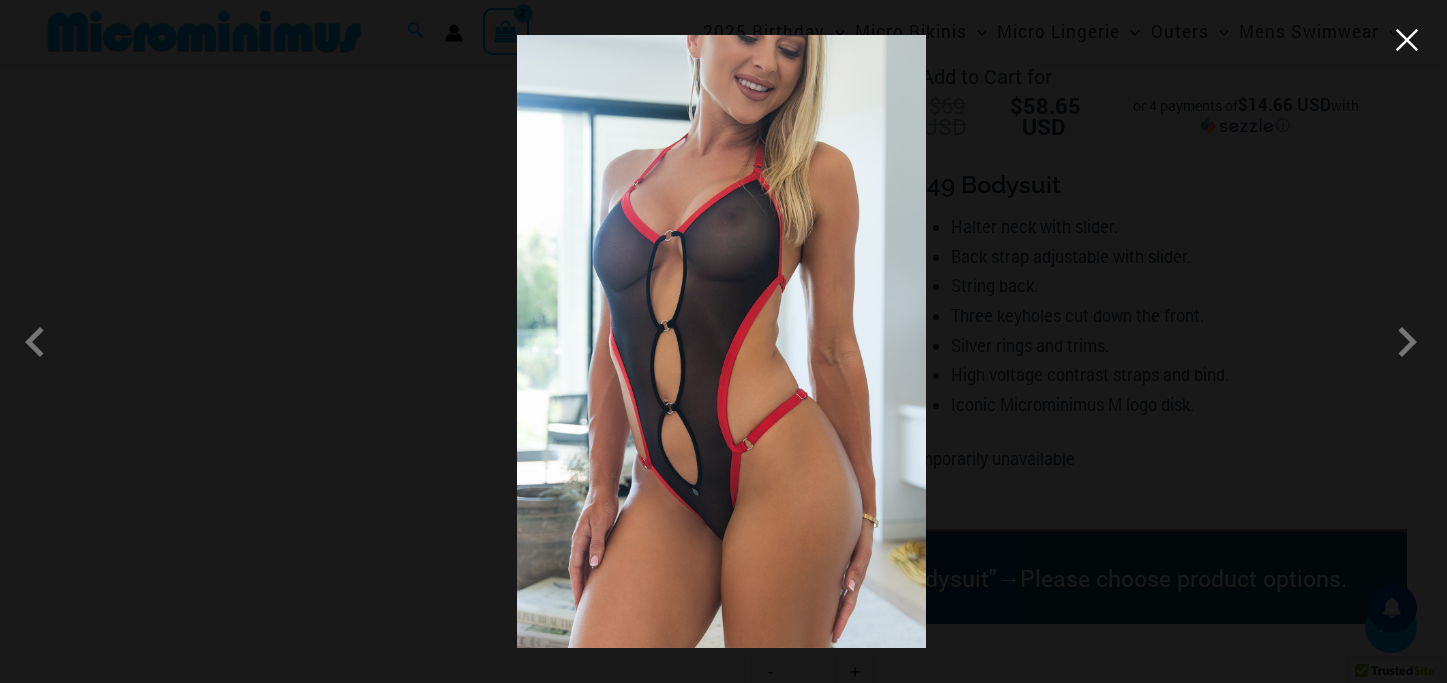 click at bounding box center [1407, 40] 